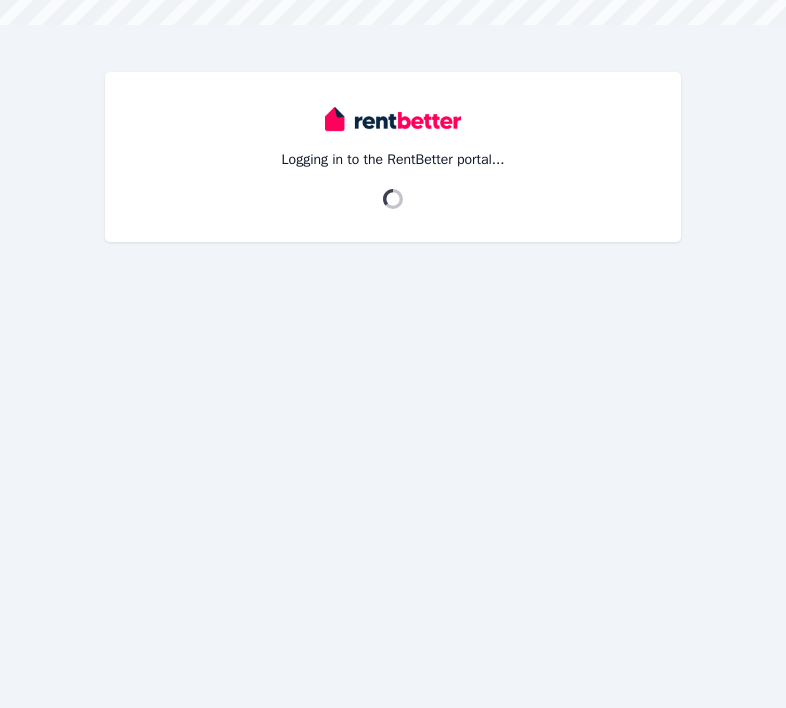 scroll, scrollTop: 0, scrollLeft: 0, axis: both 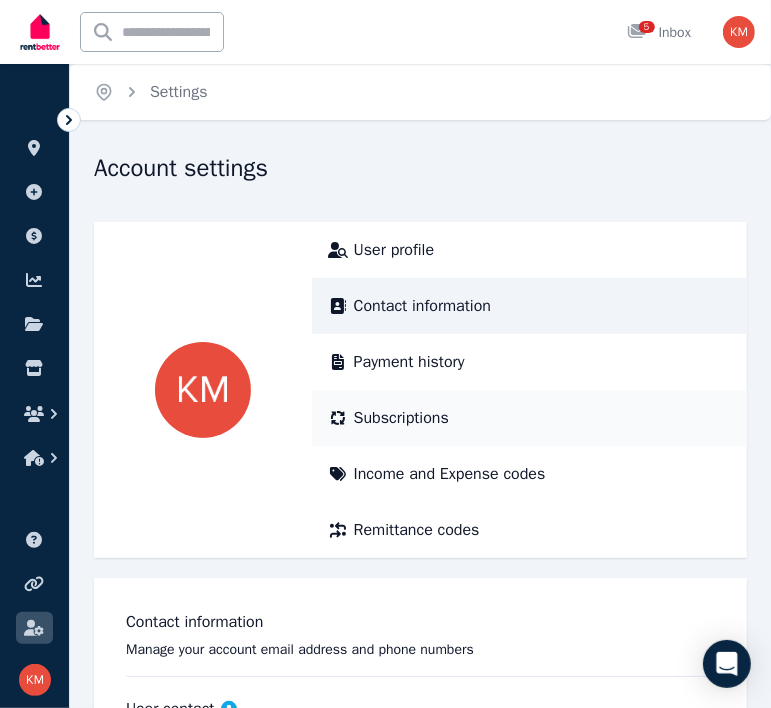click on "Subscriptions" at bounding box center (401, 418) 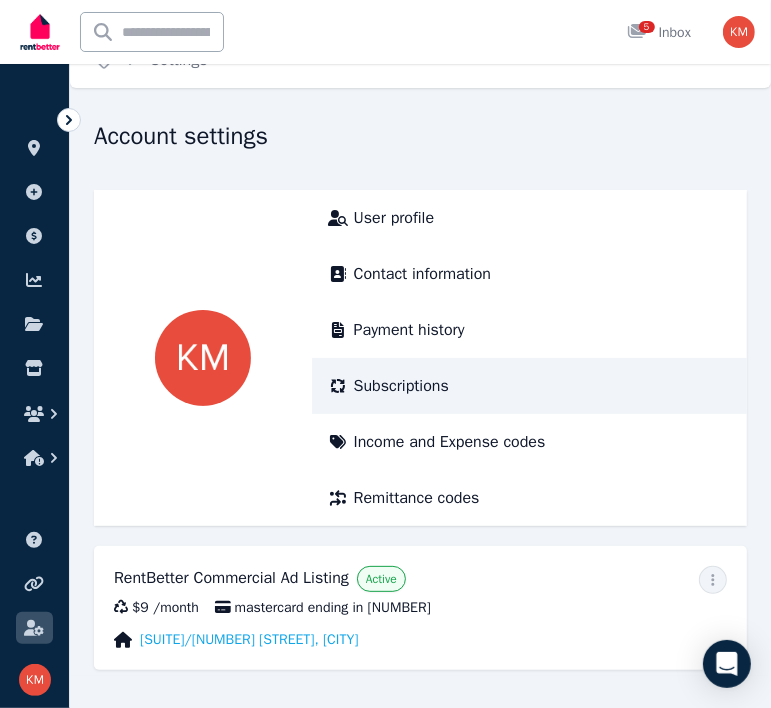 scroll, scrollTop: 50, scrollLeft: 0, axis: vertical 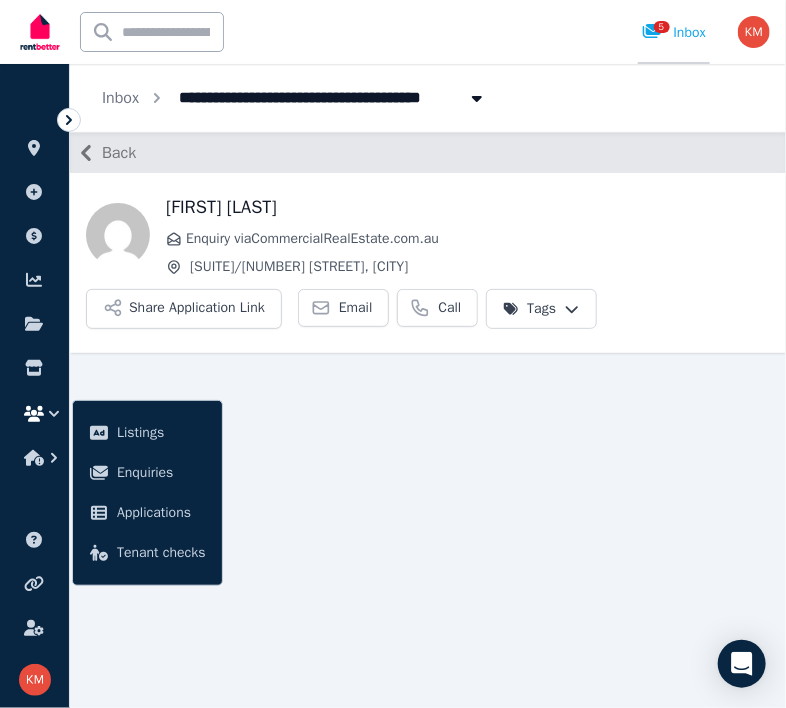 click on "5 Inbox" at bounding box center (674, 33) 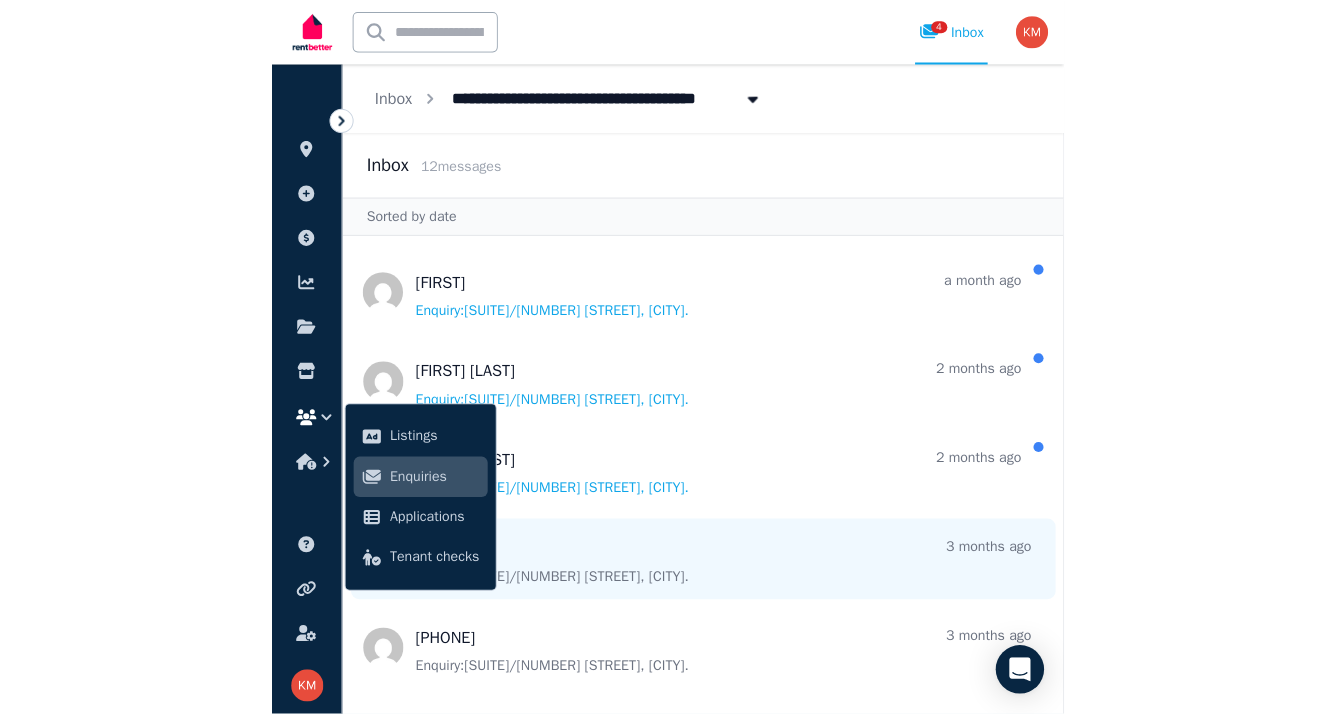 scroll, scrollTop: 0, scrollLeft: 0, axis: both 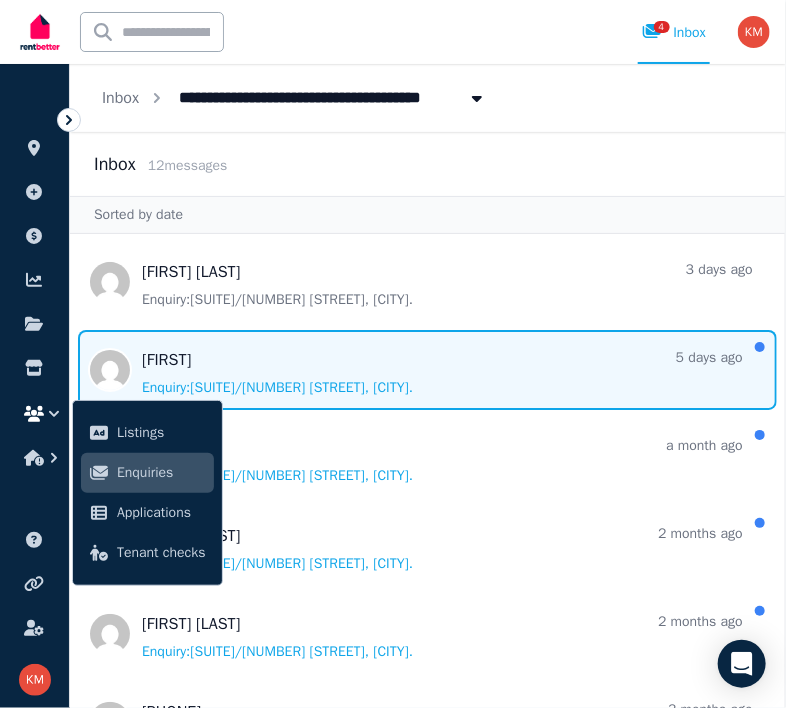 click at bounding box center [427, 370] 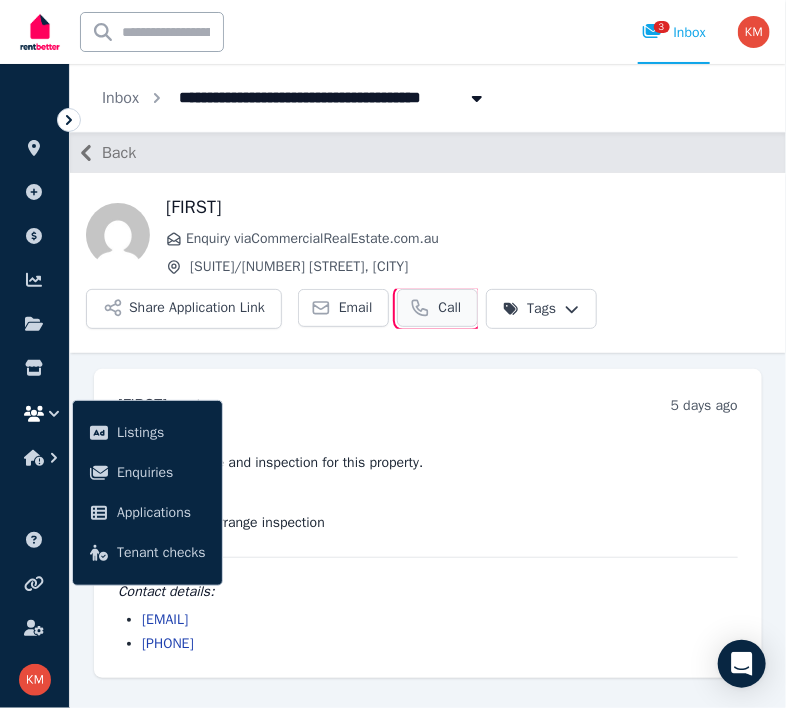 click on "Call" at bounding box center (449, 308) 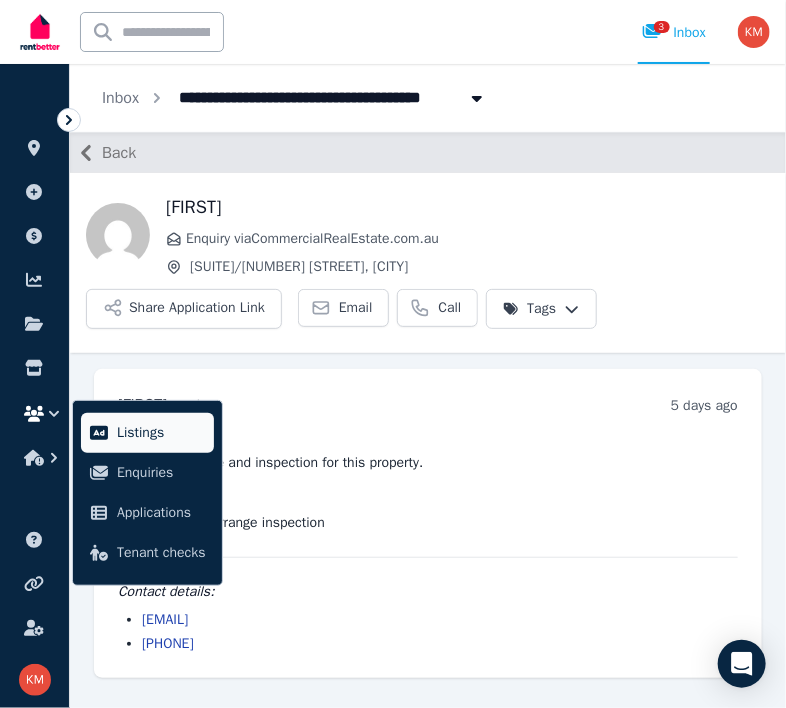 click on "Listings" at bounding box center [161, 433] 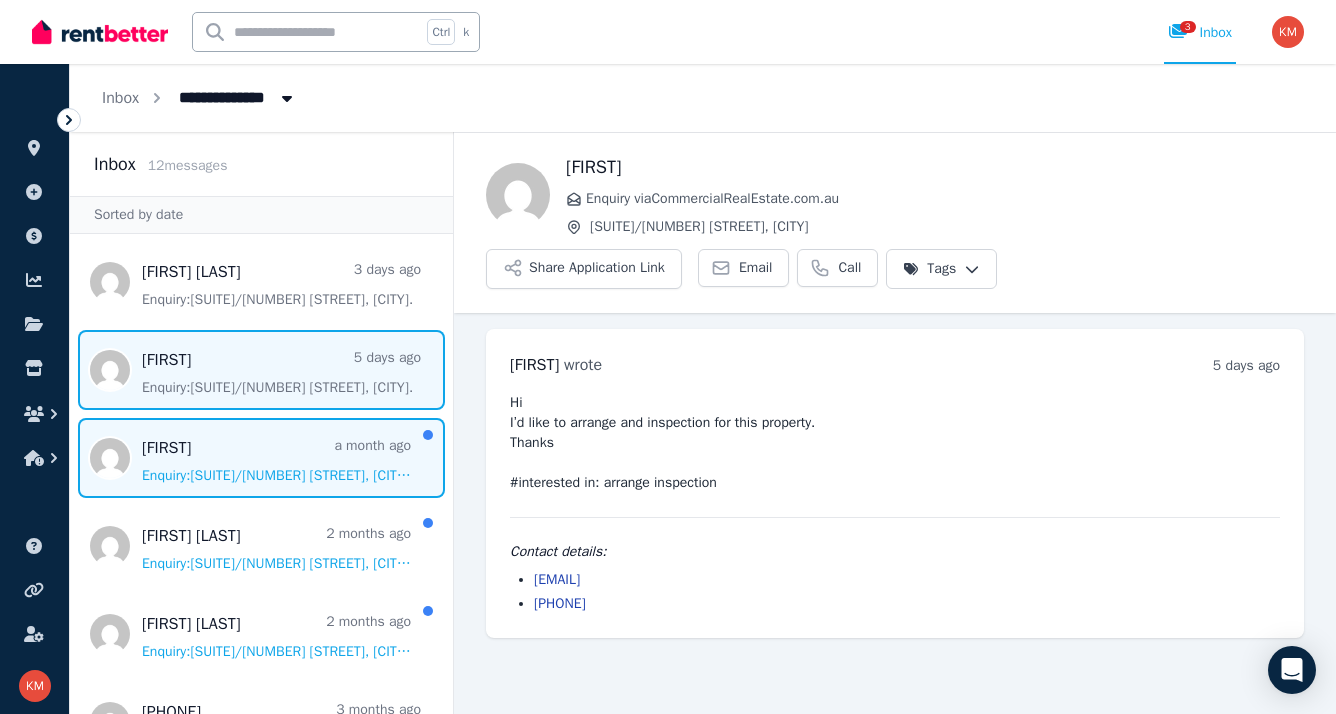 click at bounding box center [261, 458] 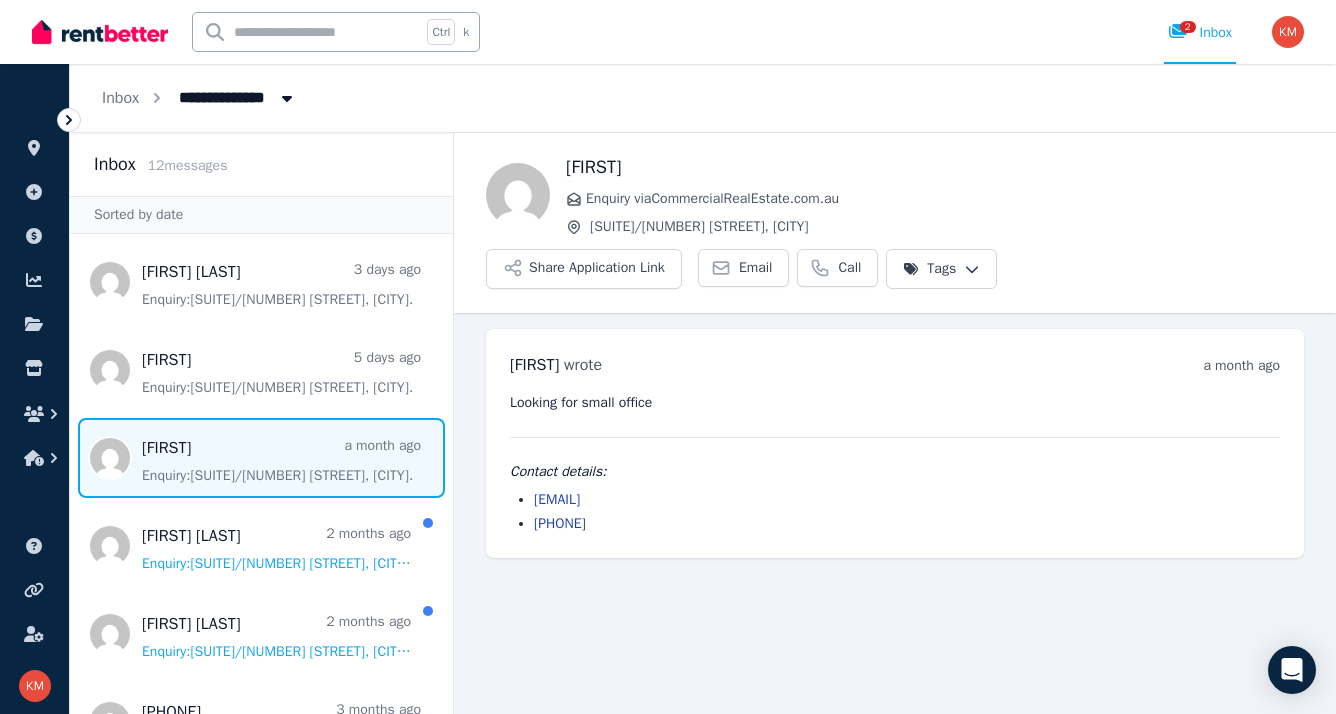 click at bounding box center (100, 32) 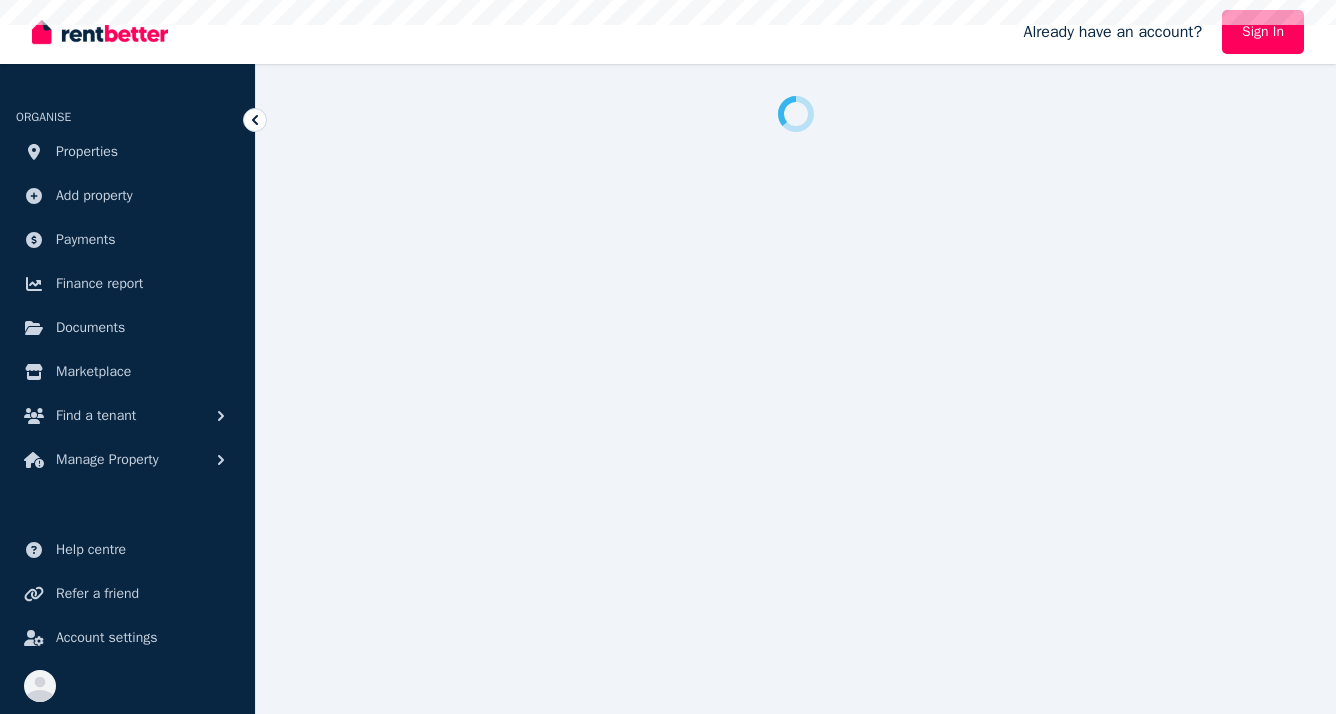 scroll, scrollTop: 0, scrollLeft: 0, axis: both 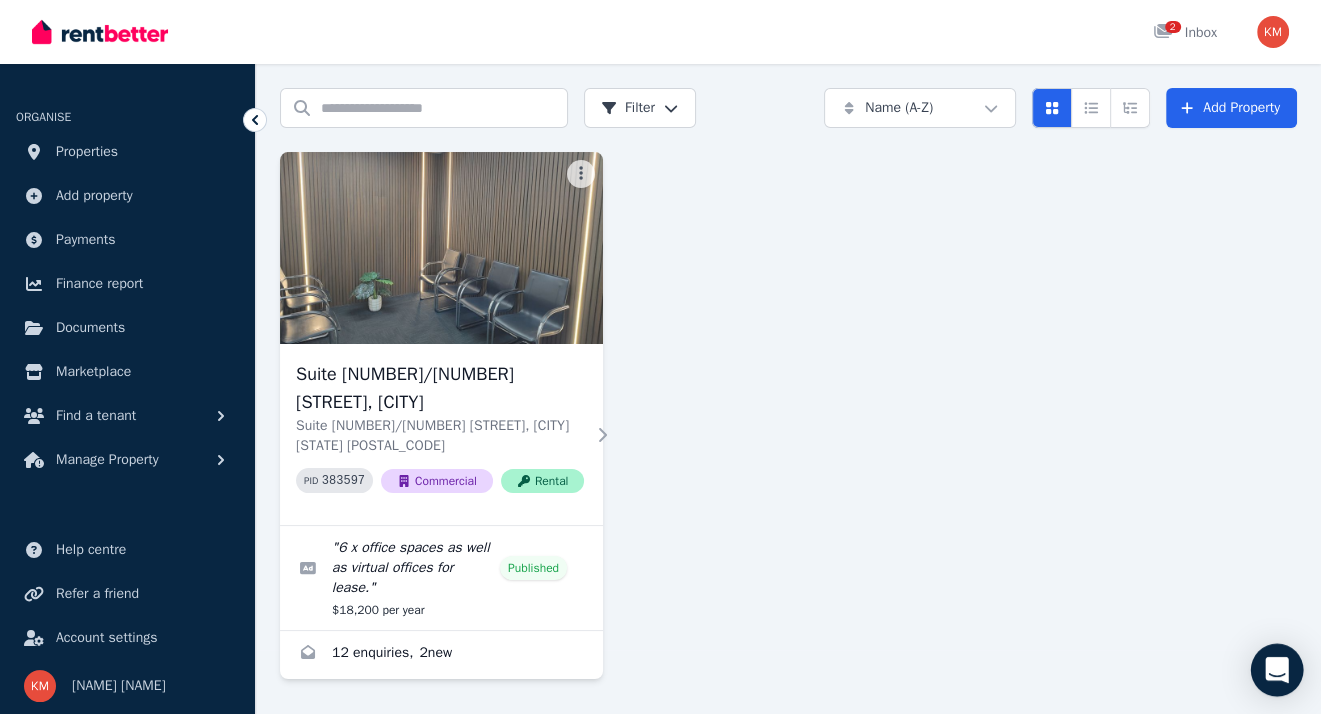 click 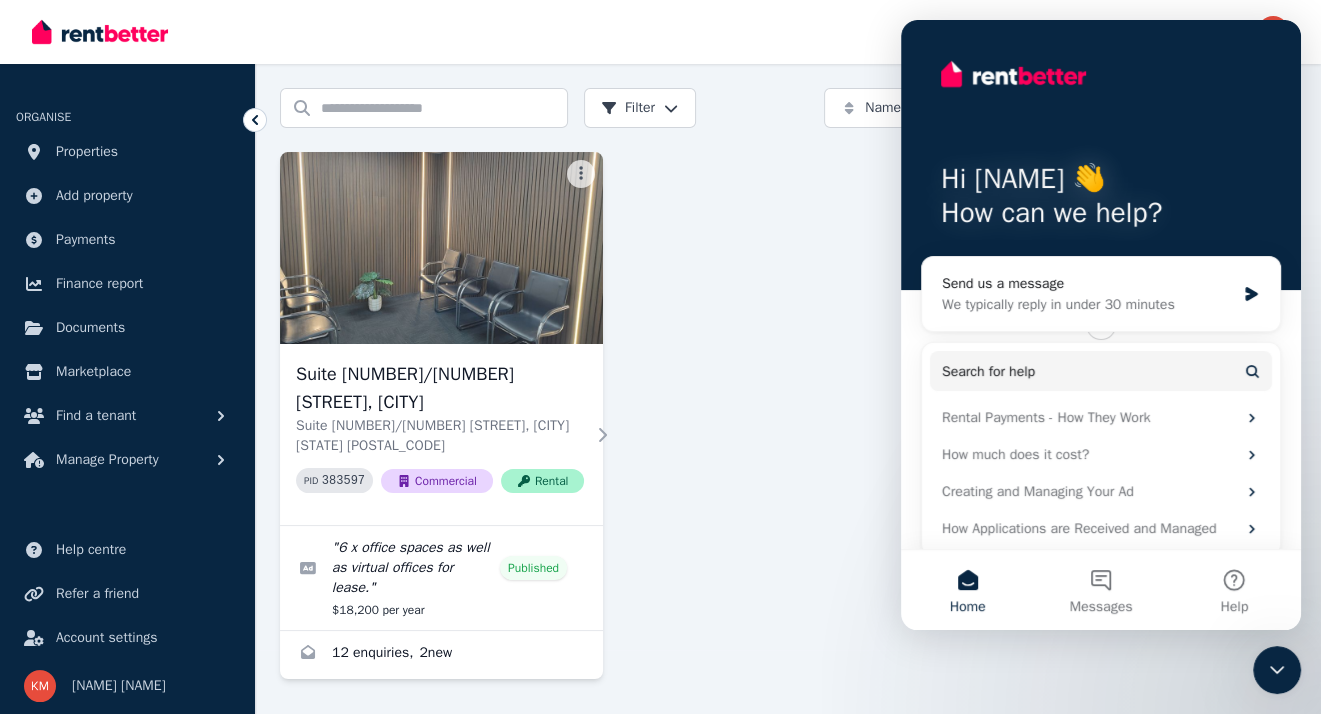 scroll, scrollTop: 0, scrollLeft: 0, axis: both 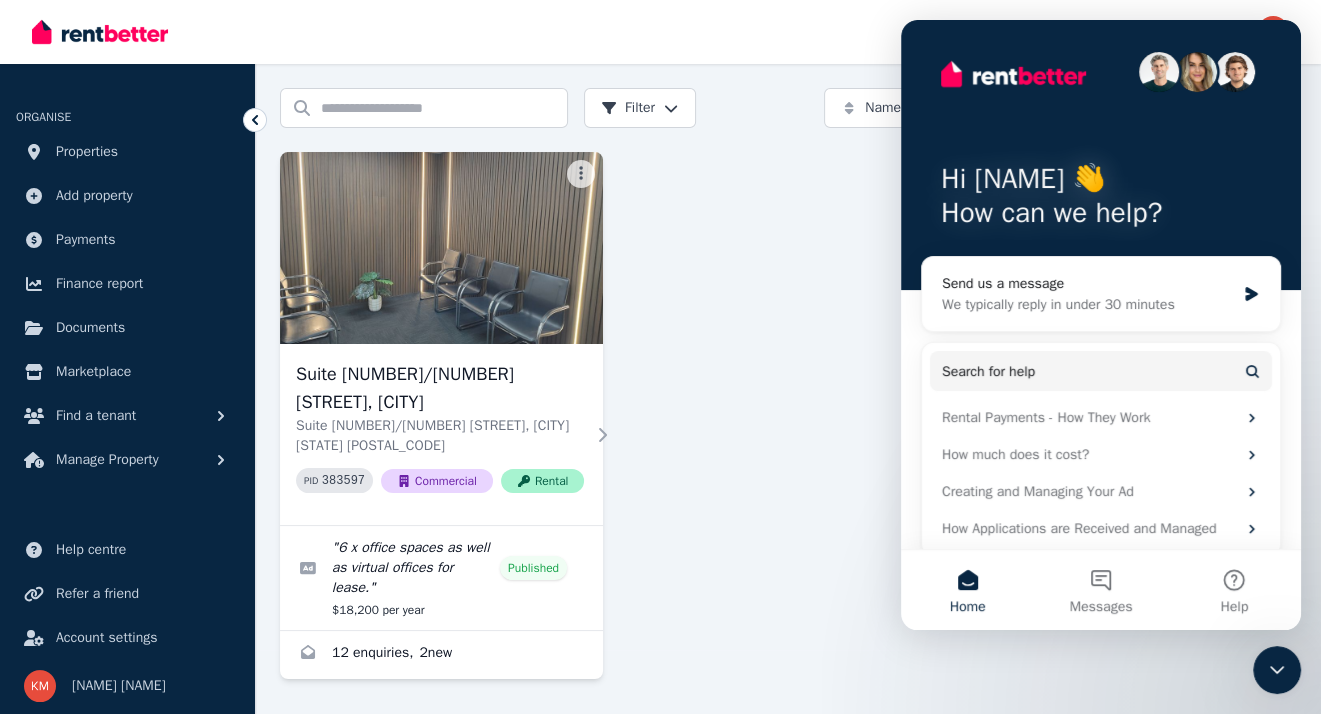 click on "Suite [NUMBER]/[NUMBER] [STREET], [CITY] Suite [NUMBER]/[NUMBER] [STREET], [CITY] [STATE] [POSTAL_CODE] PID   [NUMBER] Commercial Rental " 6 x office spaces as well as virtual offices for lease. " Published $18,200 per year 12   enquiries , 2  new" at bounding box center (788, 415) 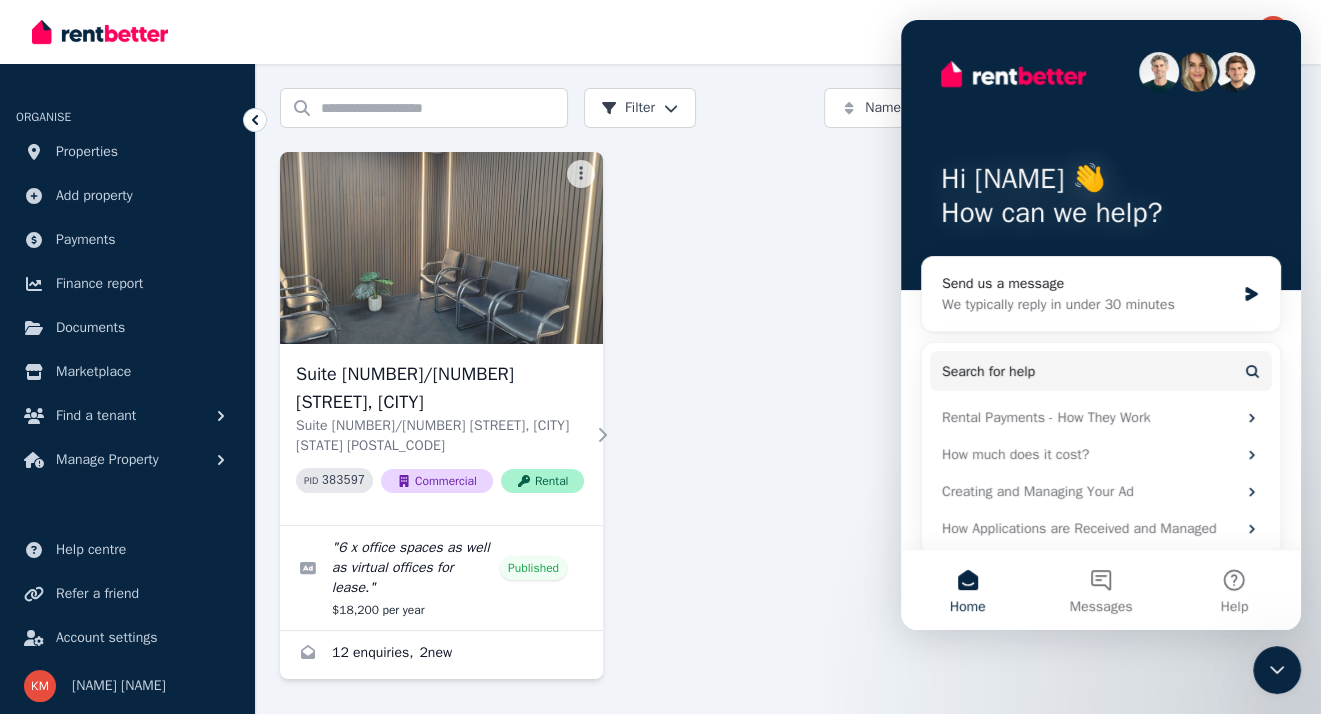 click on "Home" at bounding box center [968, 607] 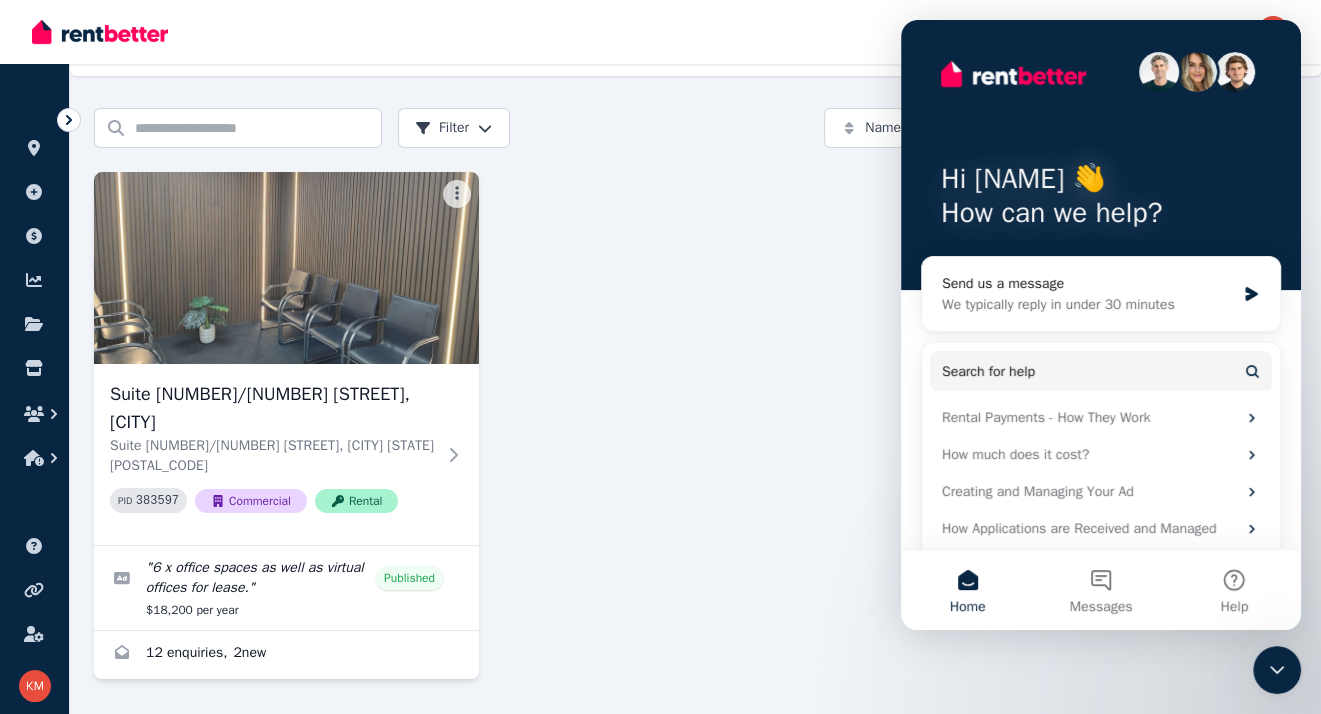 click on "Home" at bounding box center [967, 590] 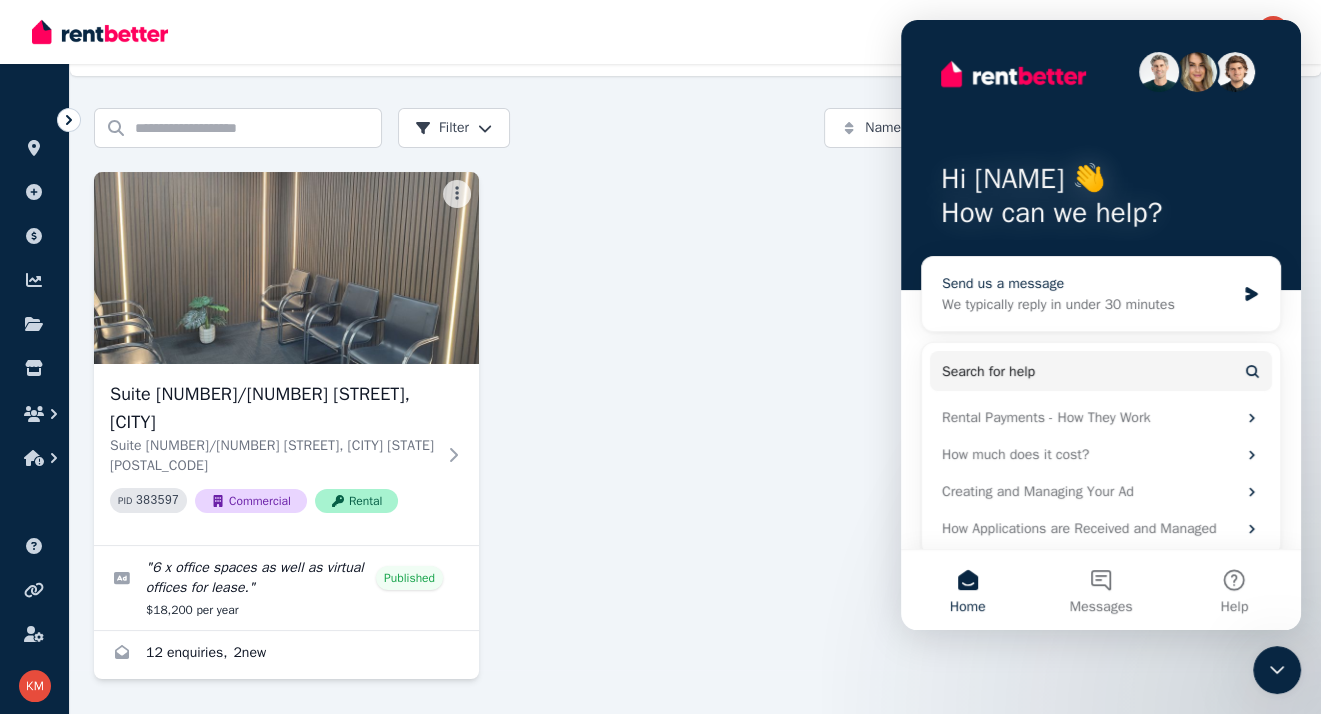 click 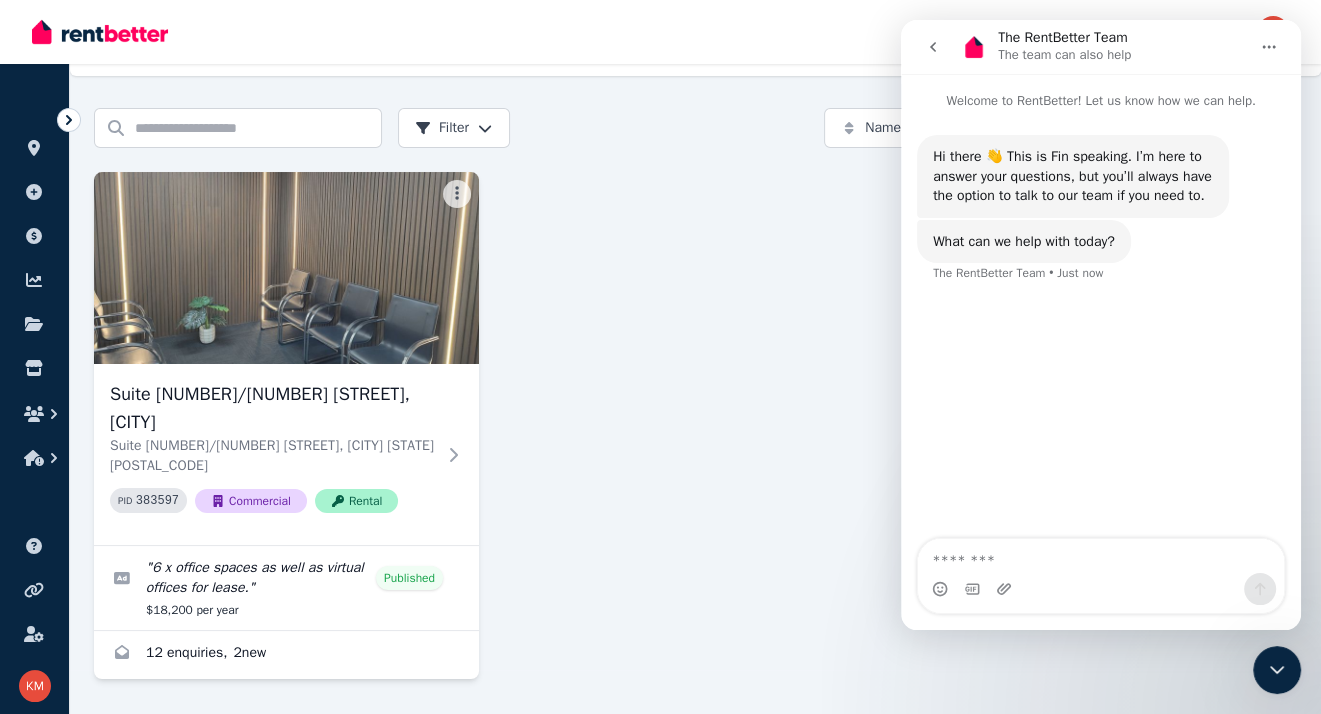 click on "Suite [NUMBER]/[NUMBER] [STREET], [CITY] Suite [NUMBER]/[NUMBER] [STREET], [CITY] [STATE] [POSTAL_CODE] PID   [NUMBER] Commercial Rental " 6 x office spaces as well as virtual offices for lease. " Published $18,200 per year 12   enquiries , 2  new" at bounding box center (695, 425) 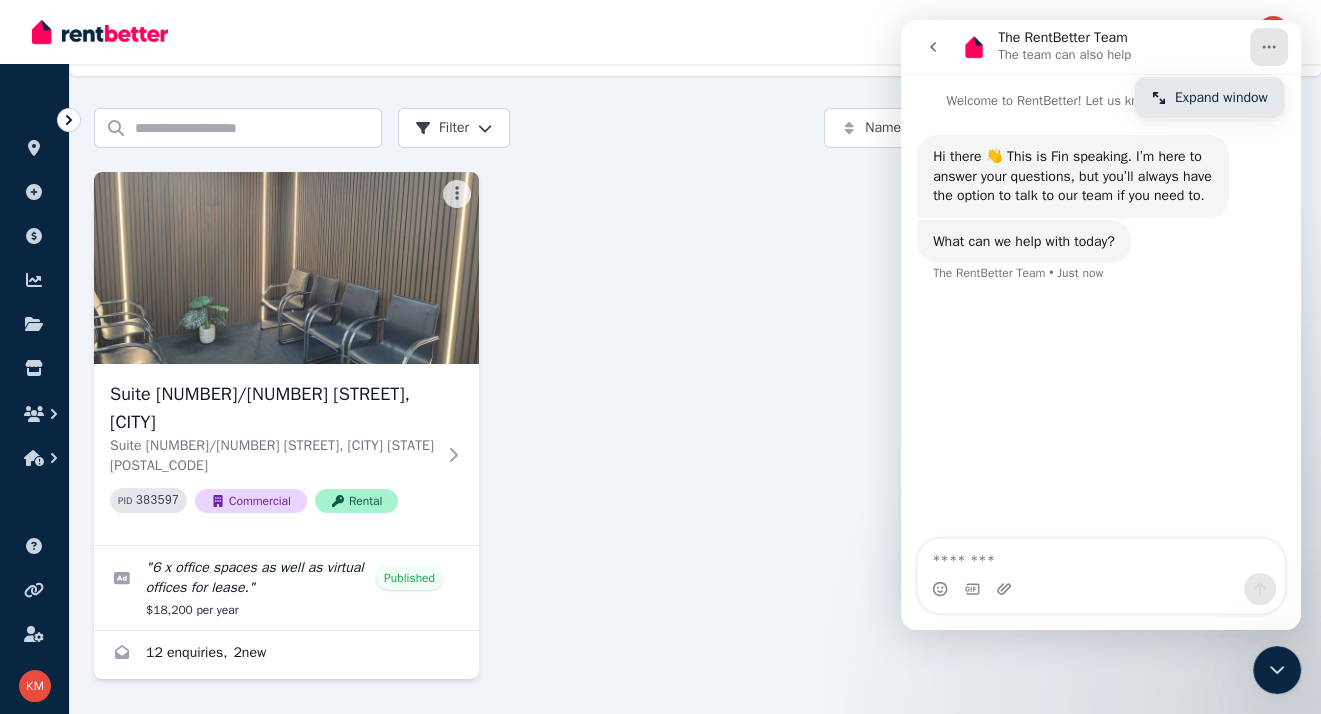 click on "Expand window" at bounding box center (1221, 97) 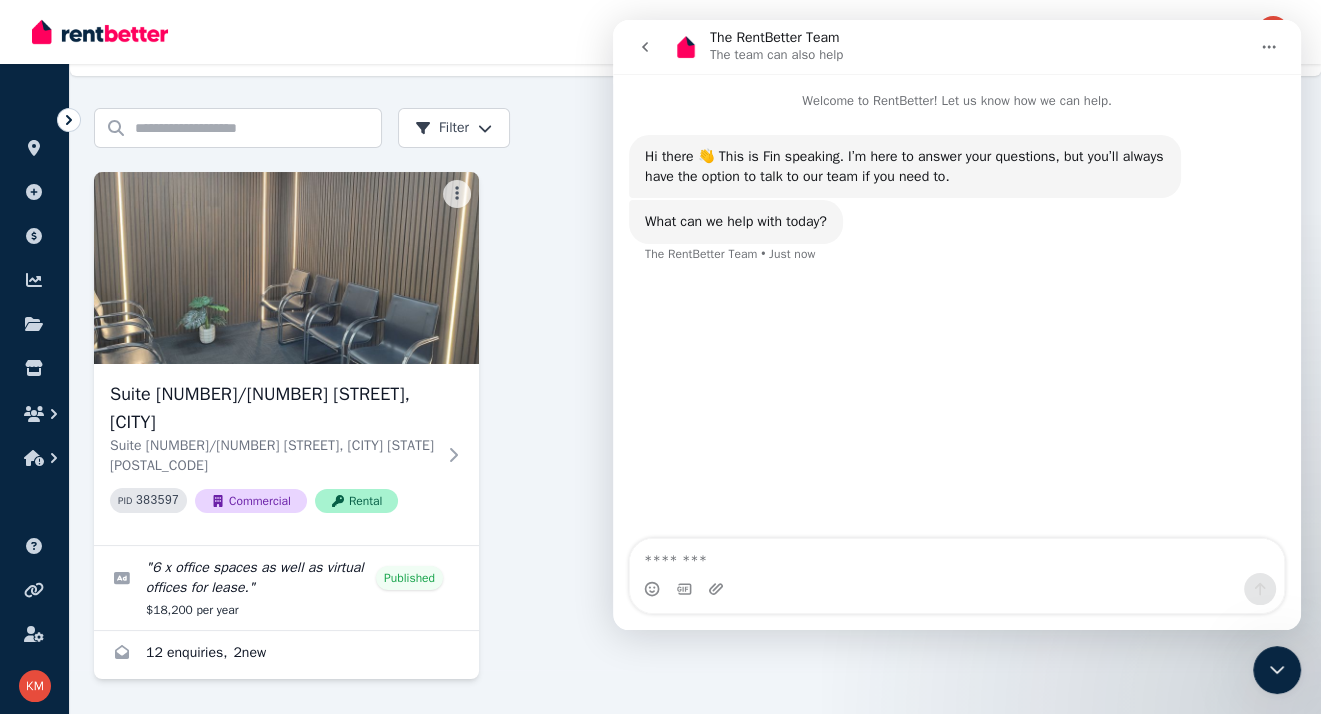 drag, startPoint x: 1287, startPoint y: 2, endPoint x: 546, endPoint y: 406, distance: 843.97687 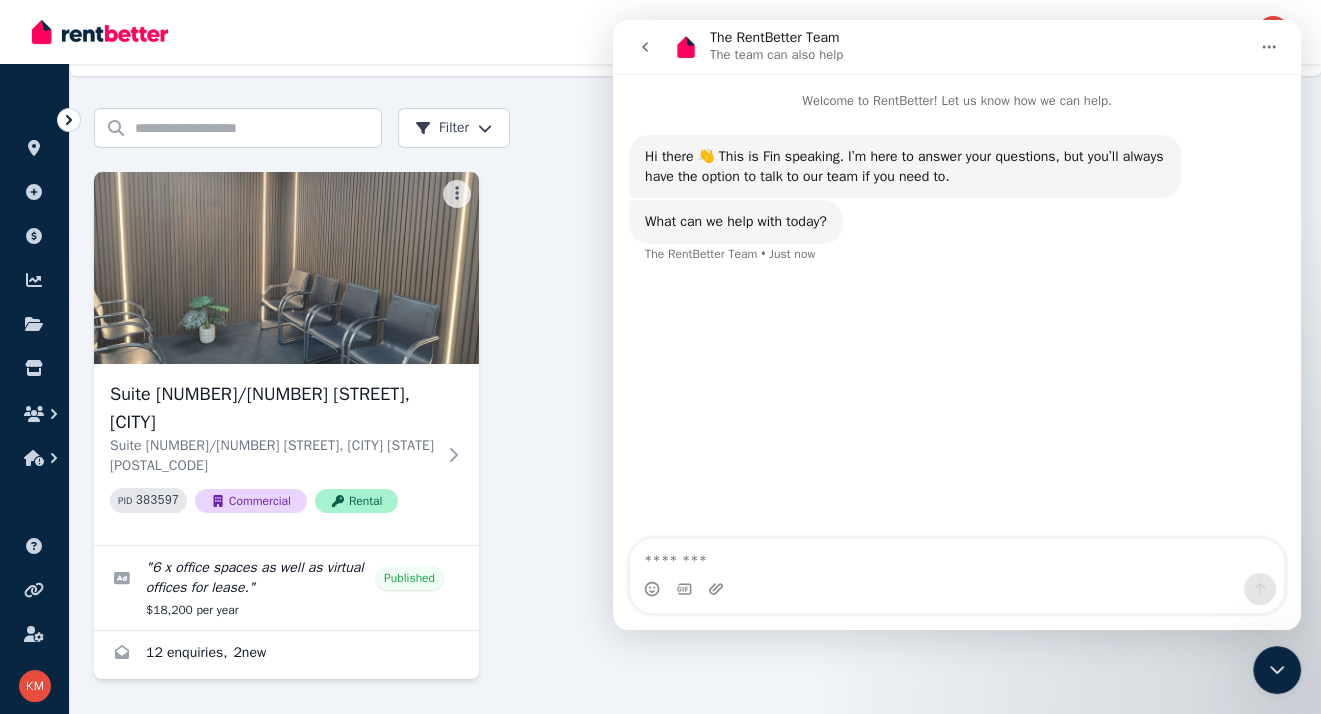click on "Suite [NUMBER]/[NUMBER] [STREET], [CITY] Suite [NUMBER]/[NUMBER] [STREET], [CITY] [STATE] [POSTAL_CODE] PID   [NUMBER] Commercial Rental " 6 x office spaces as well as virtual offices for lease. " Published $18,200 per year 12   enquiries , 2  new" at bounding box center [695, 425] 